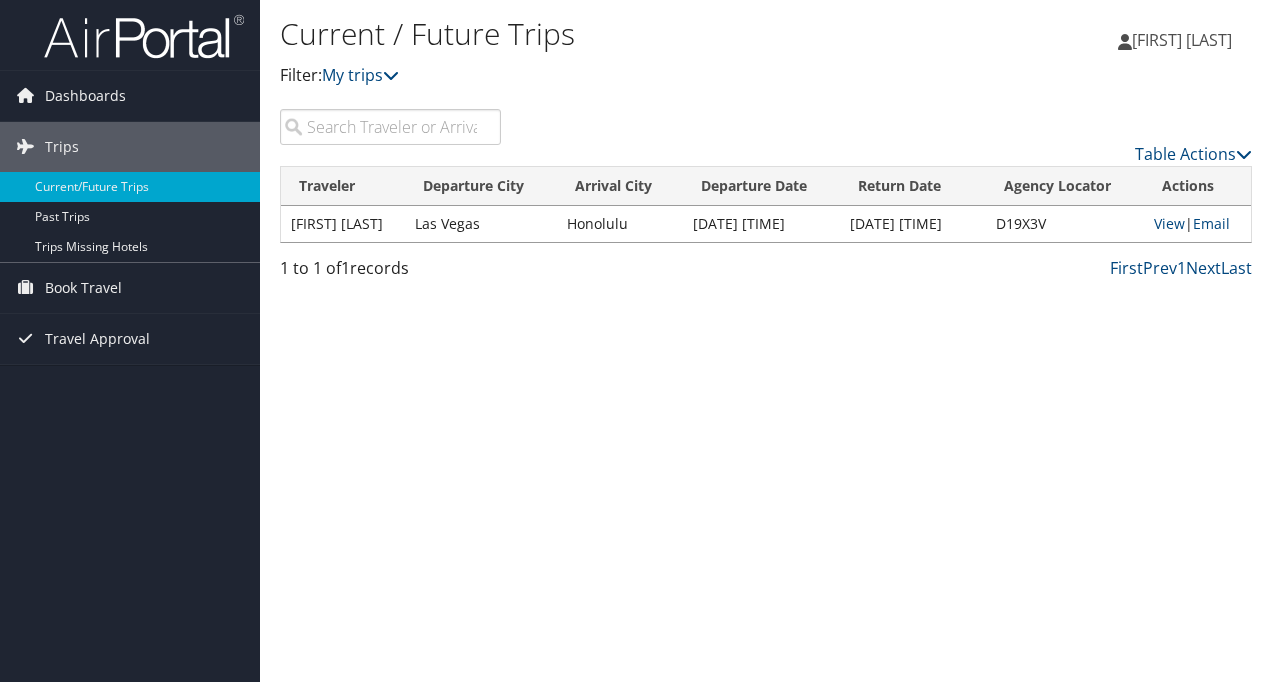 scroll, scrollTop: 0, scrollLeft: 0, axis: both 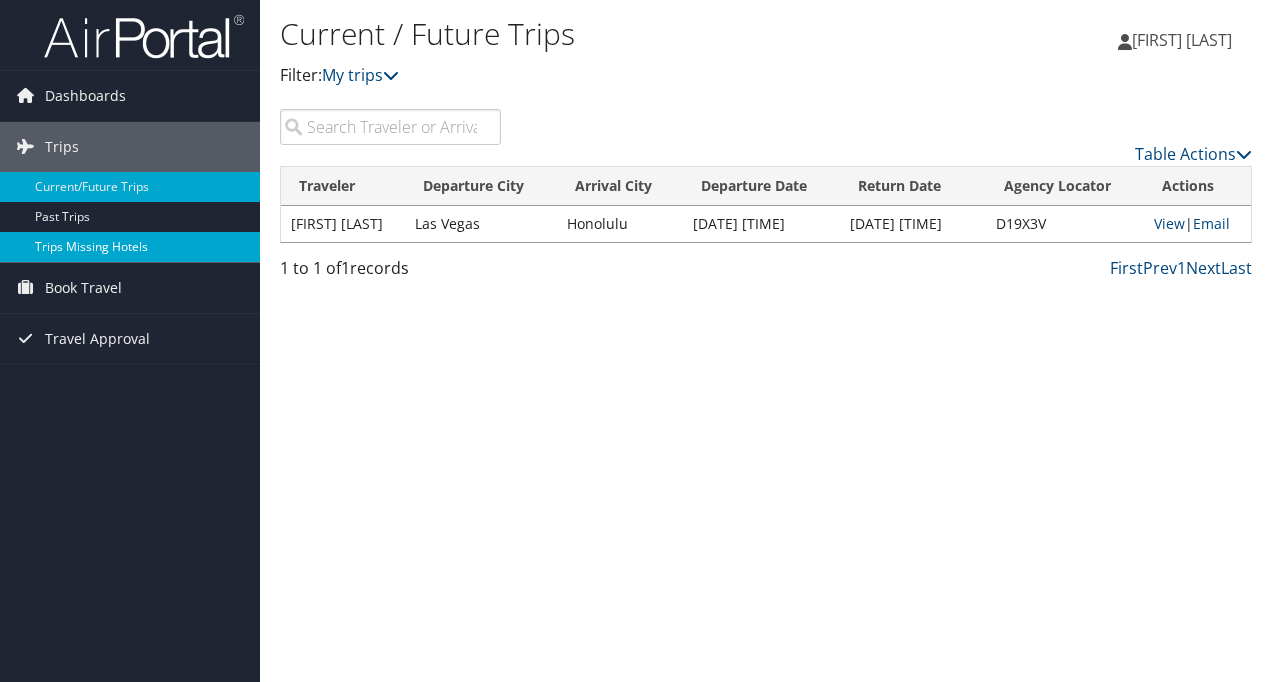 click on "Trips Missing Hotels" at bounding box center [130, 247] 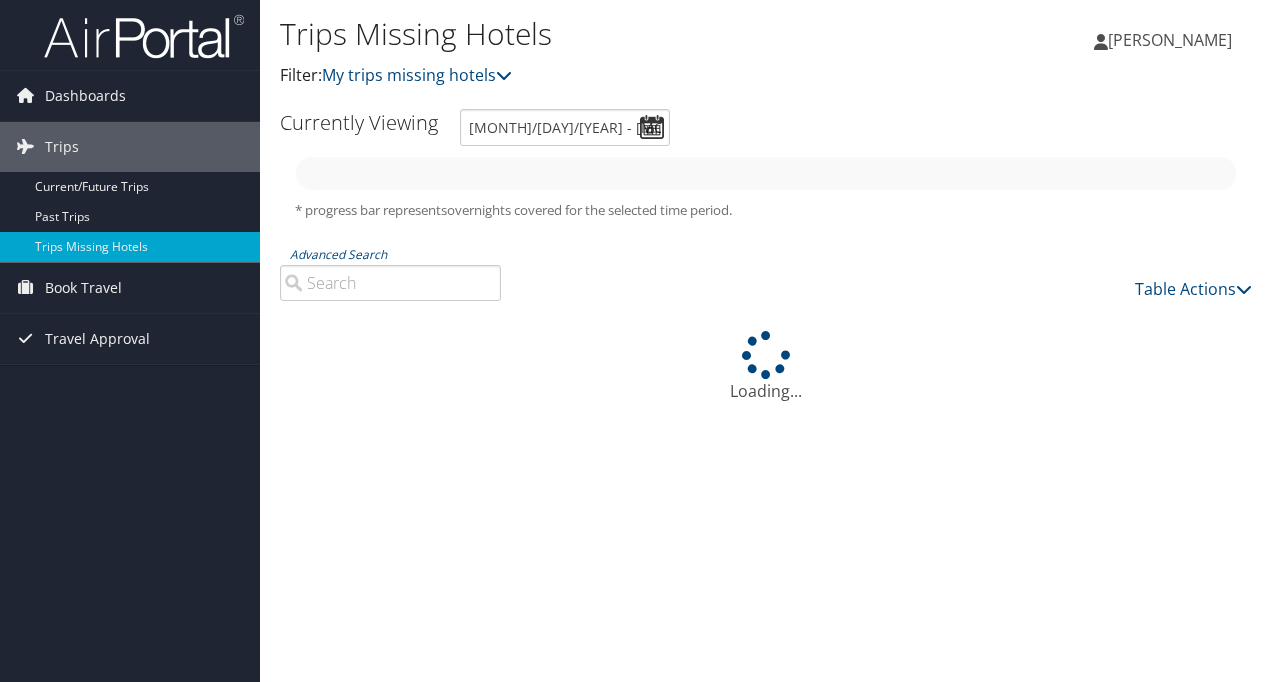 scroll, scrollTop: 0, scrollLeft: 0, axis: both 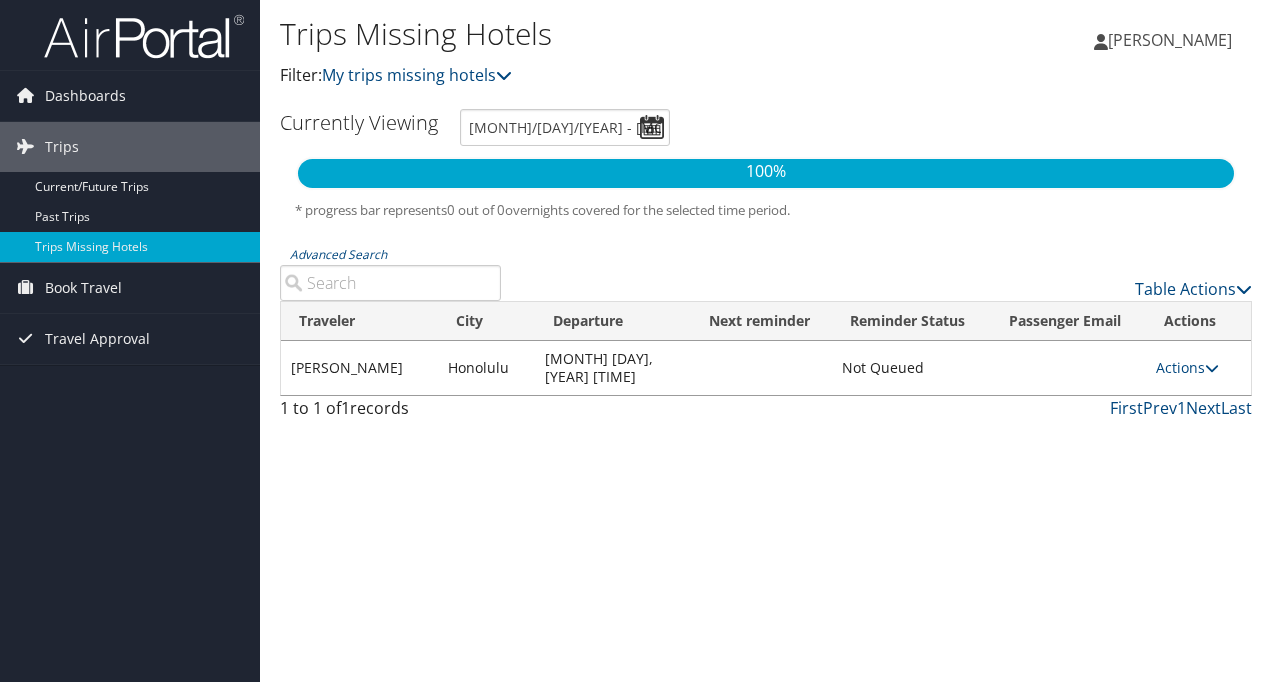 click on "Honolulu" at bounding box center [486, 368] 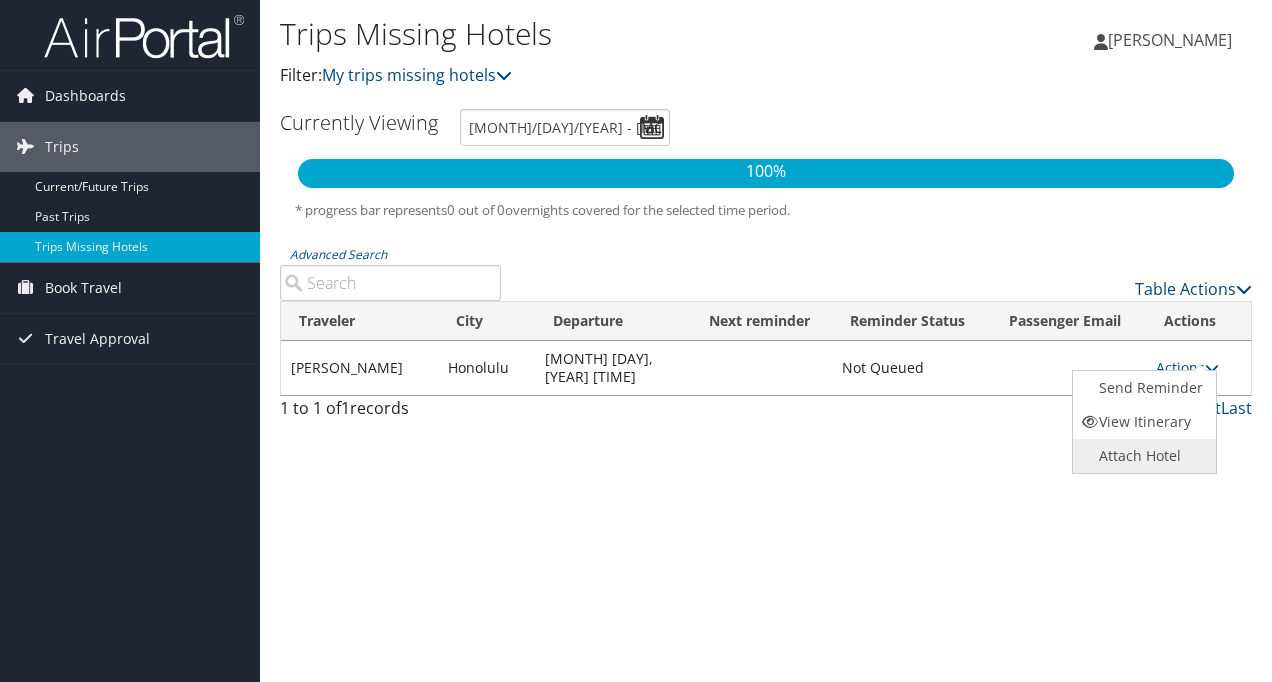 click on "Attach Hotel" at bounding box center (1142, 456) 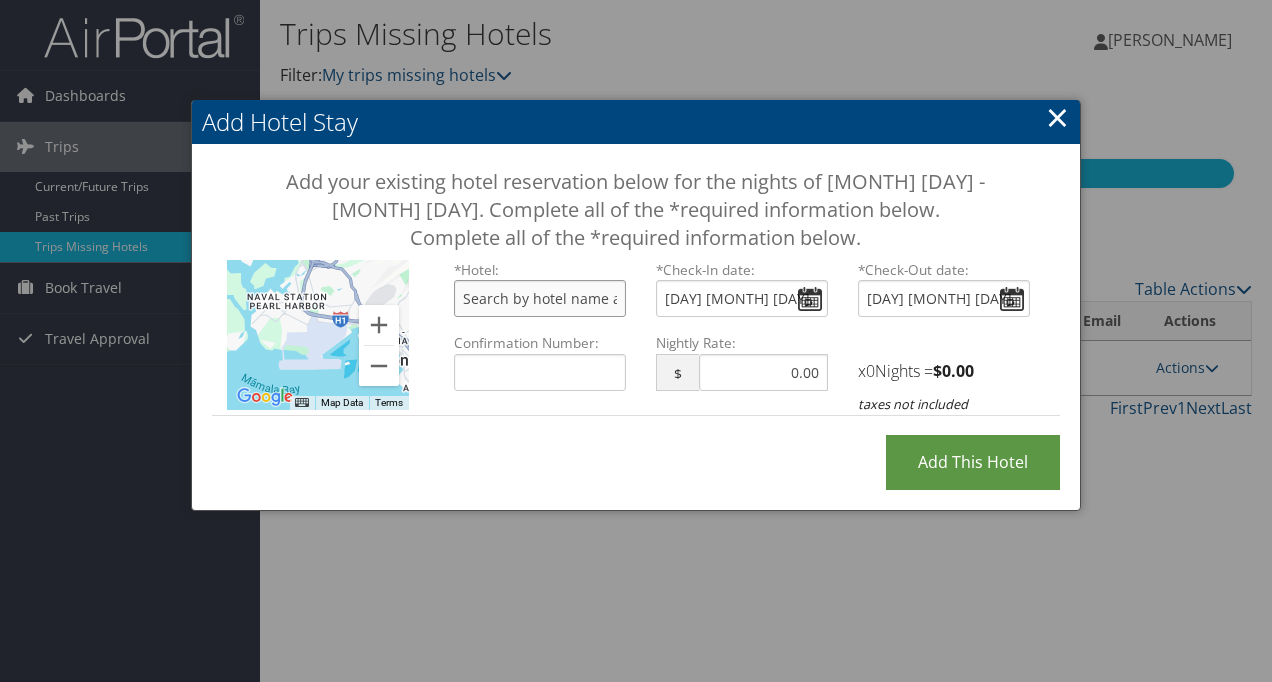 click at bounding box center [540, 298] 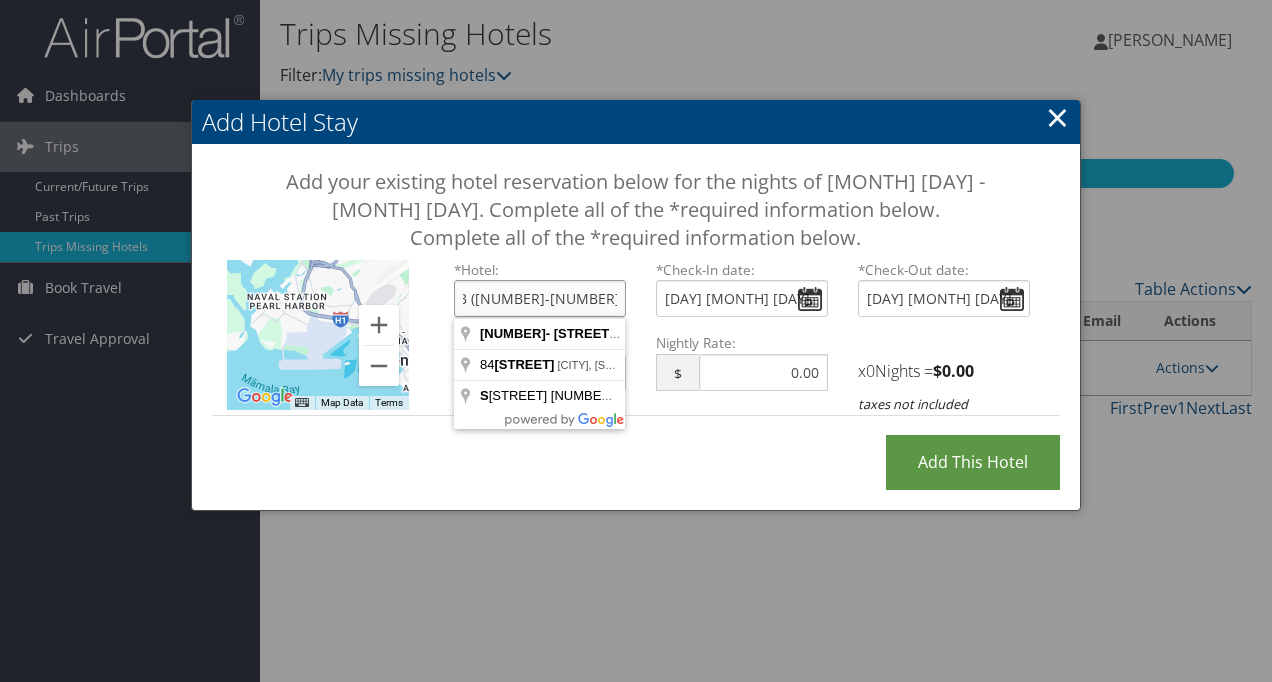 scroll, scrollTop: 0, scrollLeft: 47, axis: horizontal 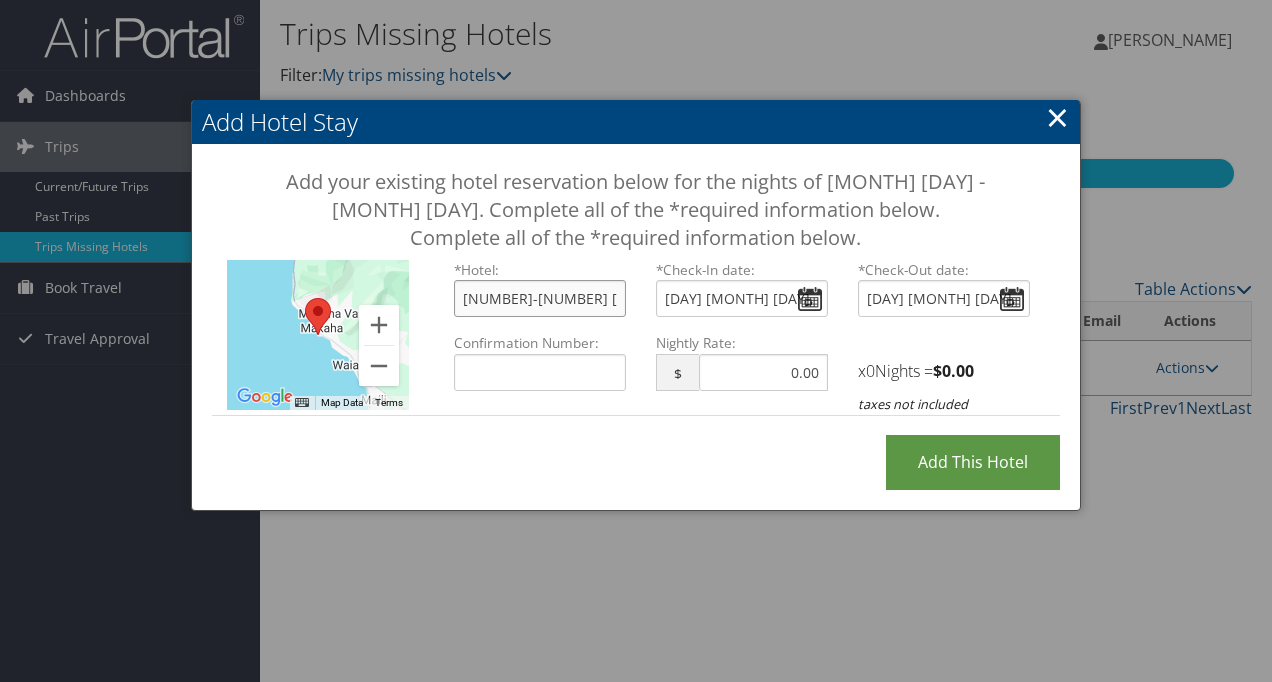click on "[NUMBER]-[NUMBER] [STREET], [CITY], [STATE], [COUNTRY]" at bounding box center [540, 298] 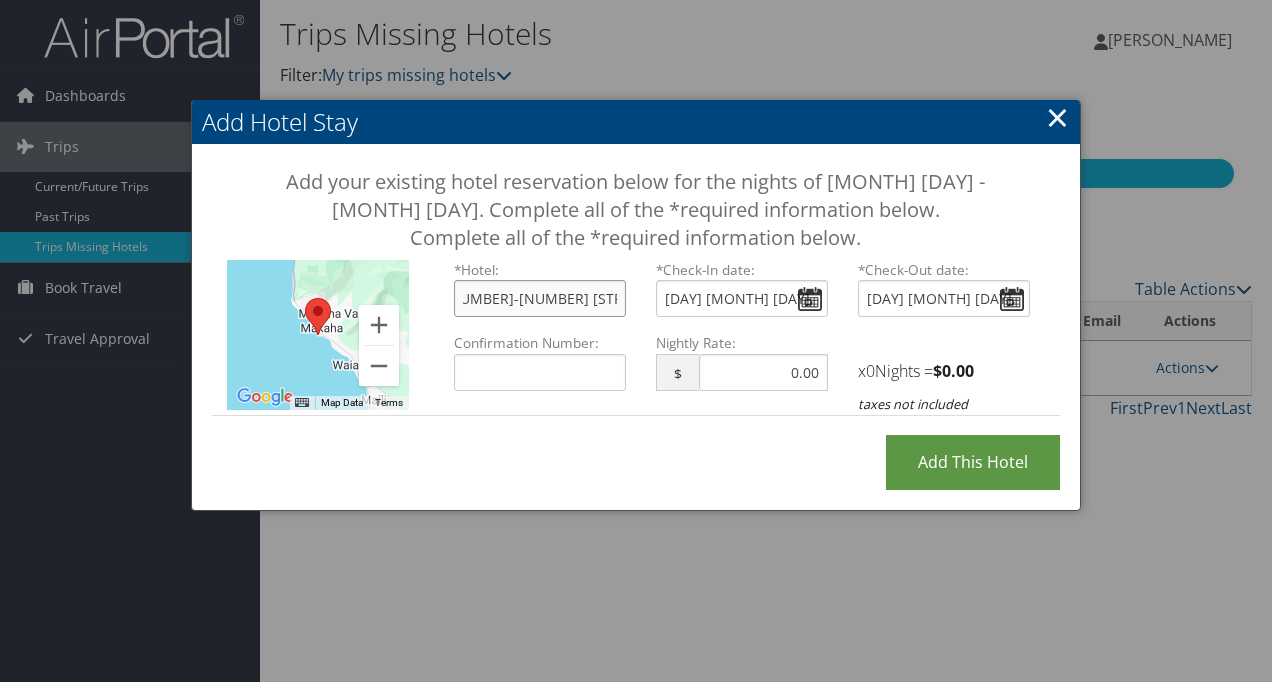 scroll, scrollTop: 0, scrollLeft: 0, axis: both 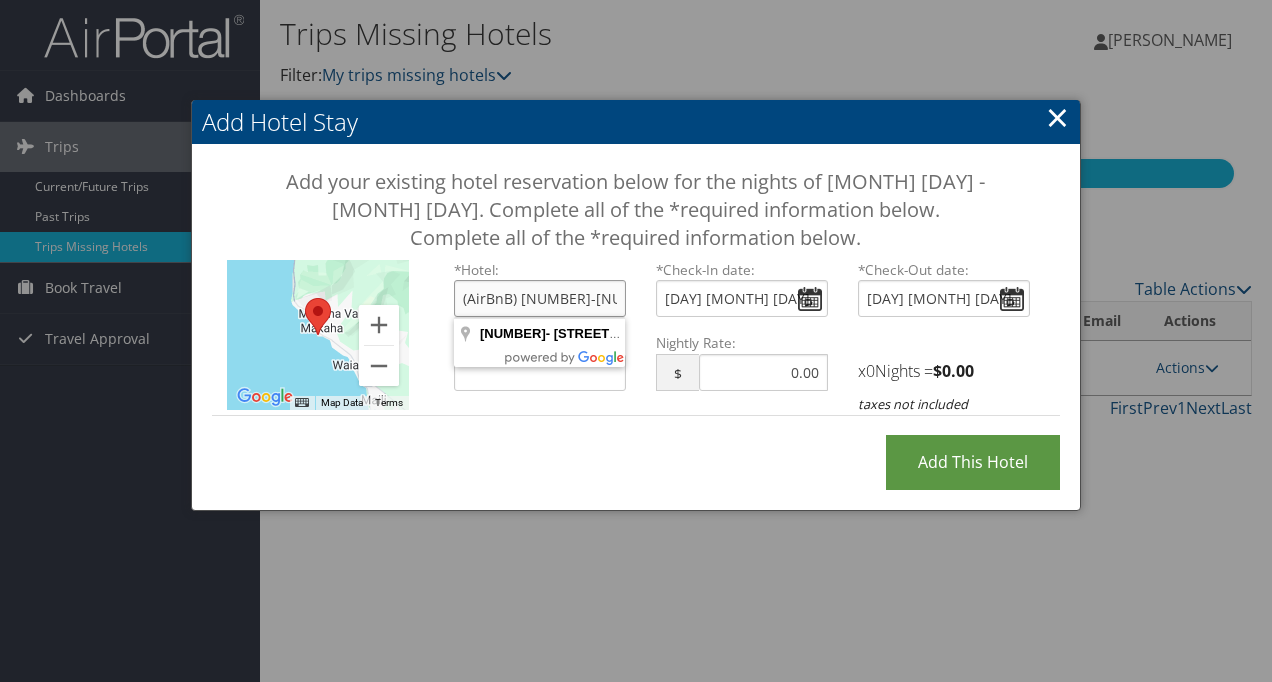 type on "(AirBnB) [NUMBER]-[NUMBER] [STREET], [CITY], [STATE], [COUNTRY]" 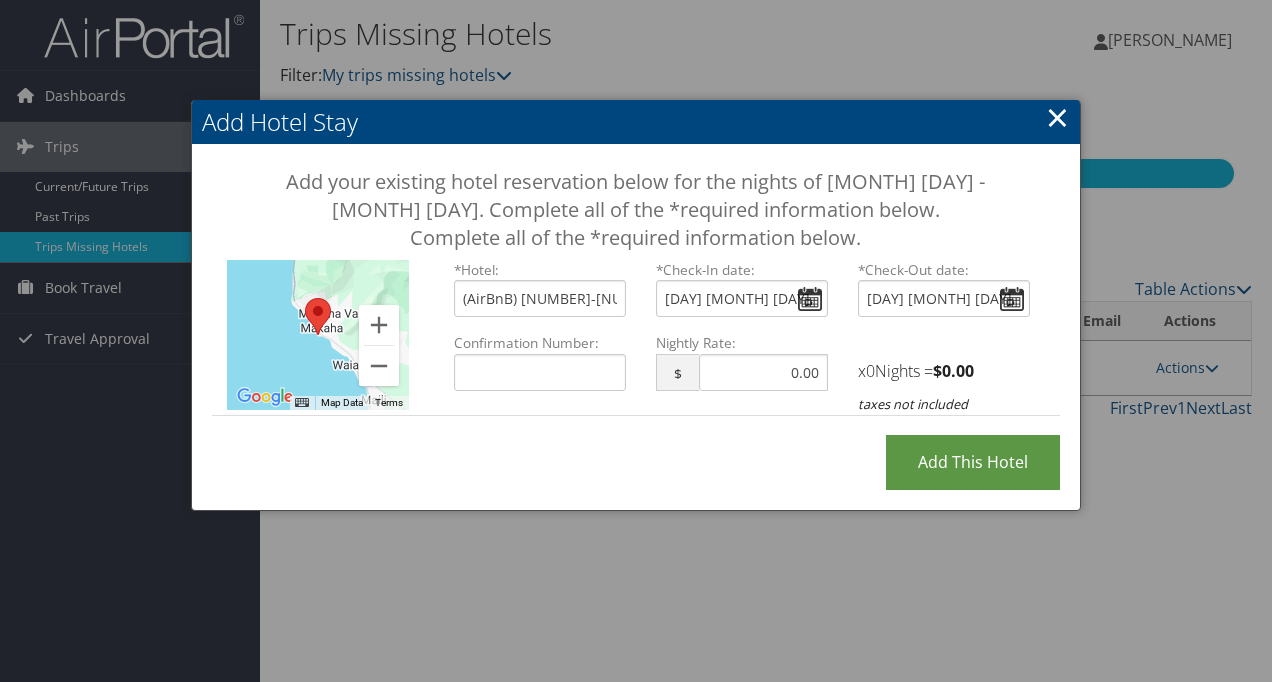 click on "Add your existing hotel reservation below for the nights of [MONTH] [DAY] - [MONTH] [DAY]. Complete all of the *required information below.
To navigate the map with touch gestures double-tap and hold your finger on the map, then drag the map. ← Move left → Move right ↑ Move up ↓ Move down + Zoom in - Zoom out Home Jump left by 75% End Jump right by 75% Page Up Jump up by 75% Page Down Jump down by 75% Map Data Map data ©2025 Google Map data ©2025 Google 5 km  Click to toggle between metric and imperial units Terms Report a map error
*Hotel:
(AirBnB) [NUMBER]-[NUMBER] [STREET], [CITY], [STATE], [COUNTRY]
You must select a hotel.
* Check-In date:" at bounding box center [636, 300] 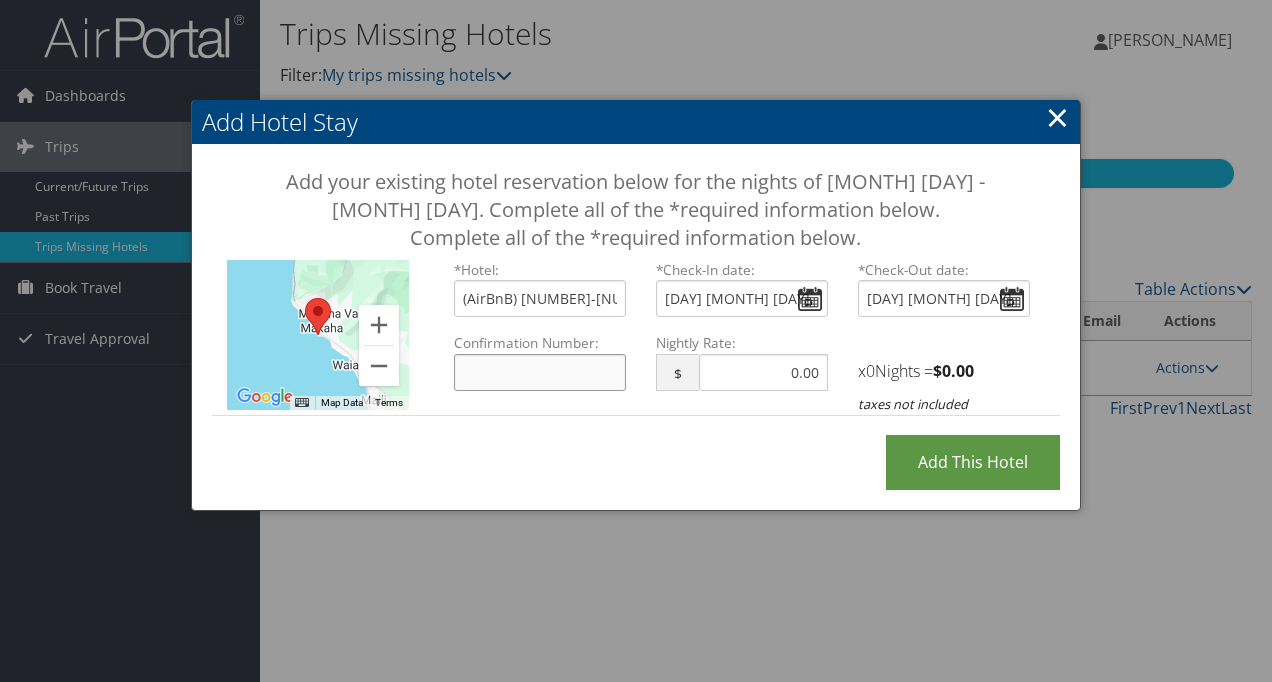 click on "Confirmation Number:" at bounding box center [540, 372] 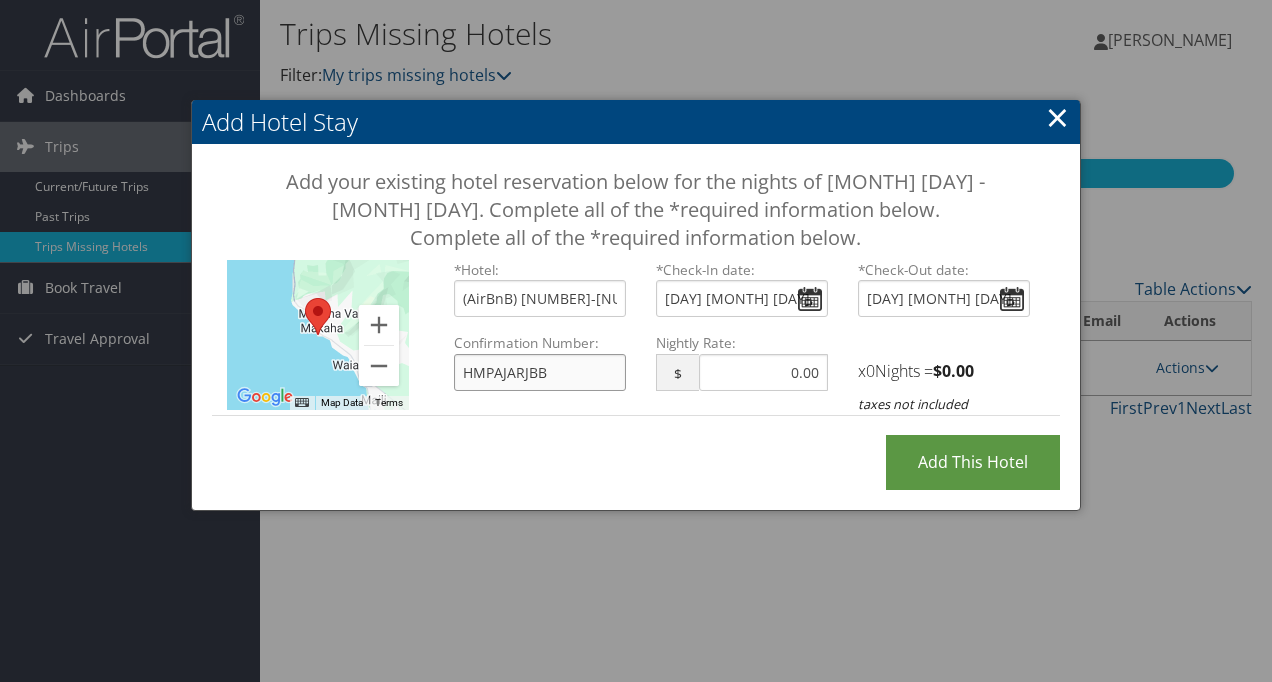 type on "HMPAJARJBB" 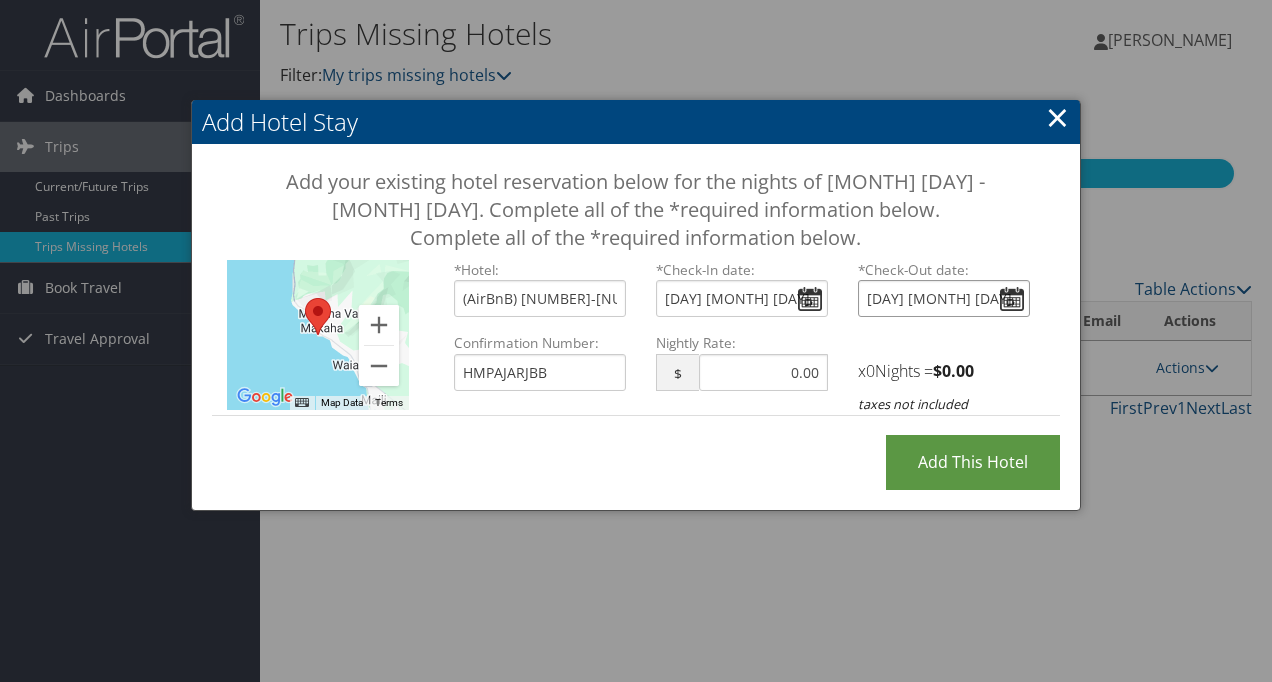click on "[DAY] [MONTH] [DAY], [YEAR]" at bounding box center [944, 298] 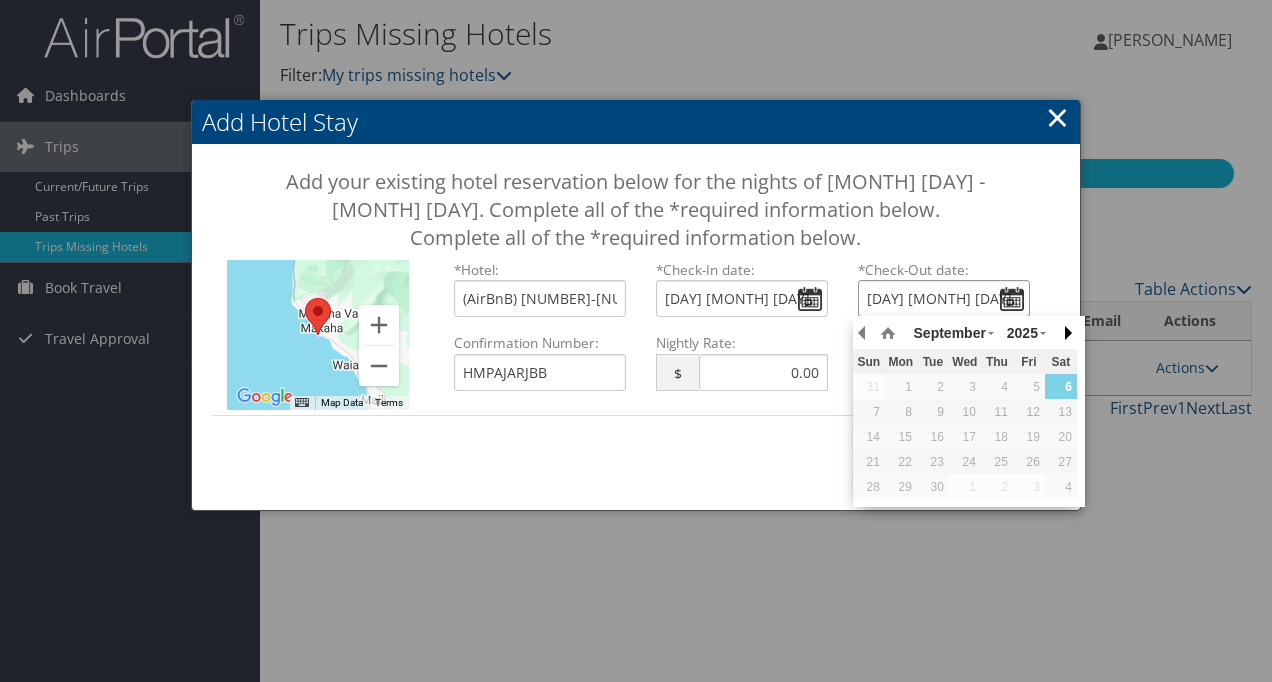 click at bounding box center [1067, 333] 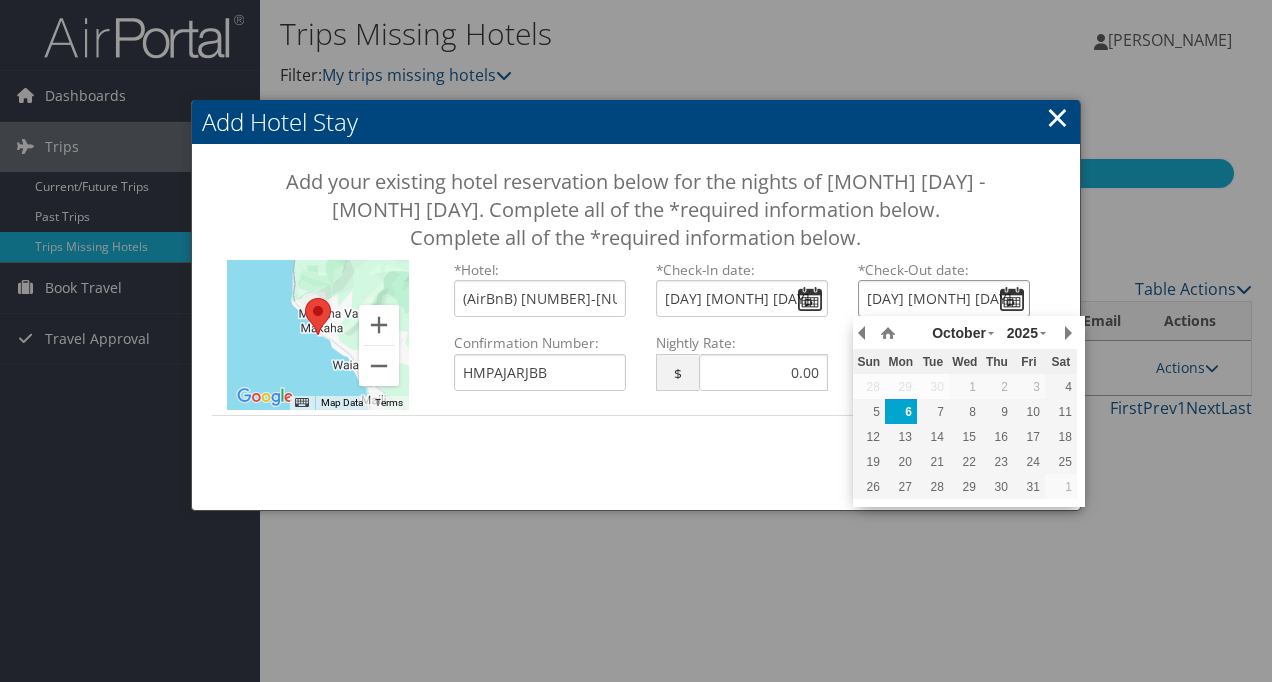 drag, startPoint x: 1067, startPoint y: 329, endPoint x: 1027, endPoint y: 414, distance: 93.941475 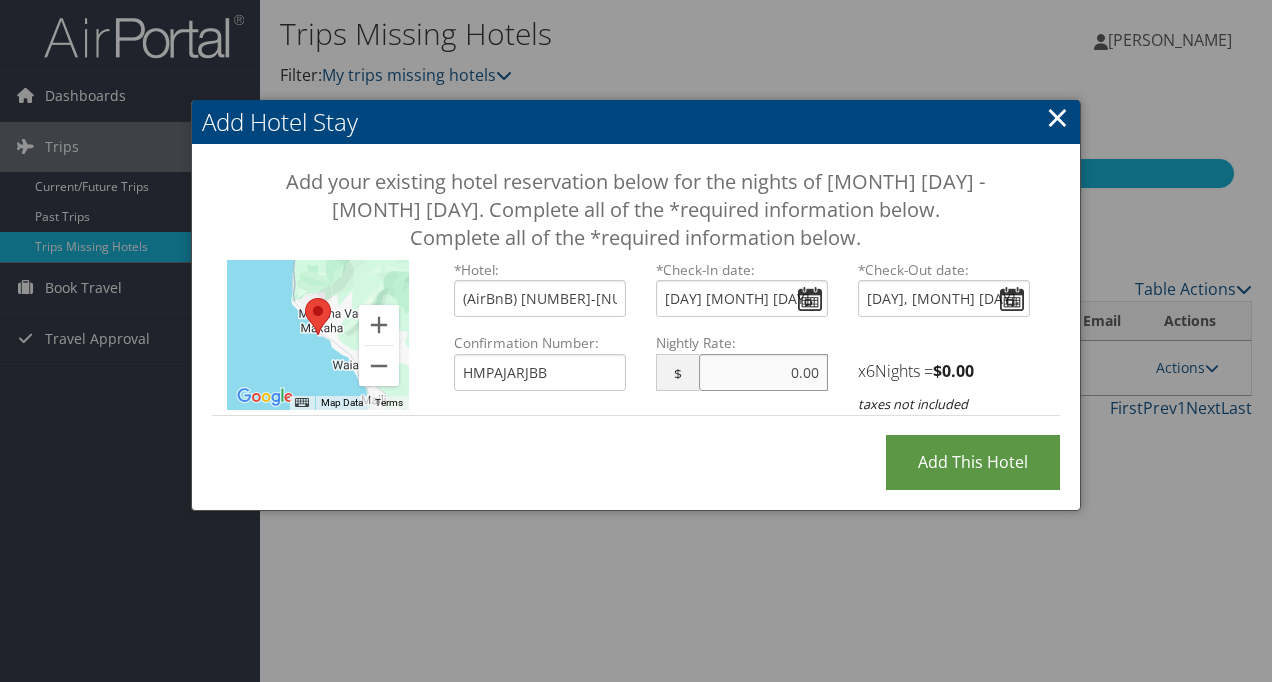 click at bounding box center [763, 372] 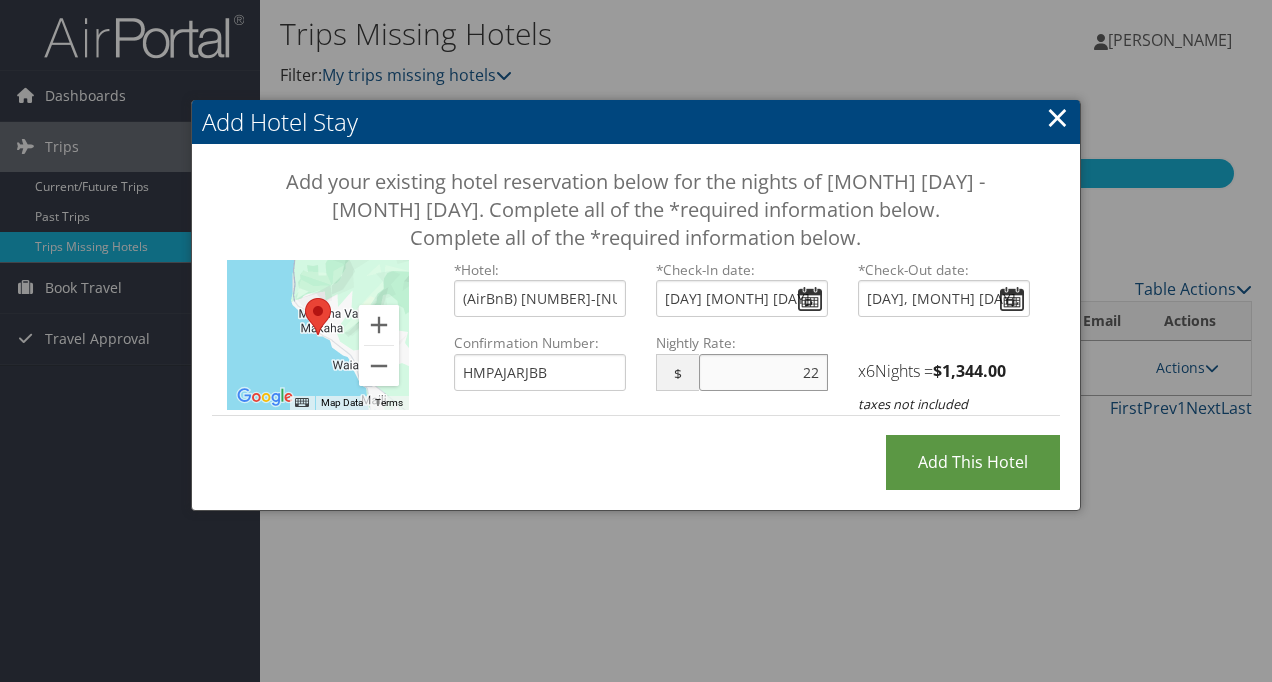 type on "2" 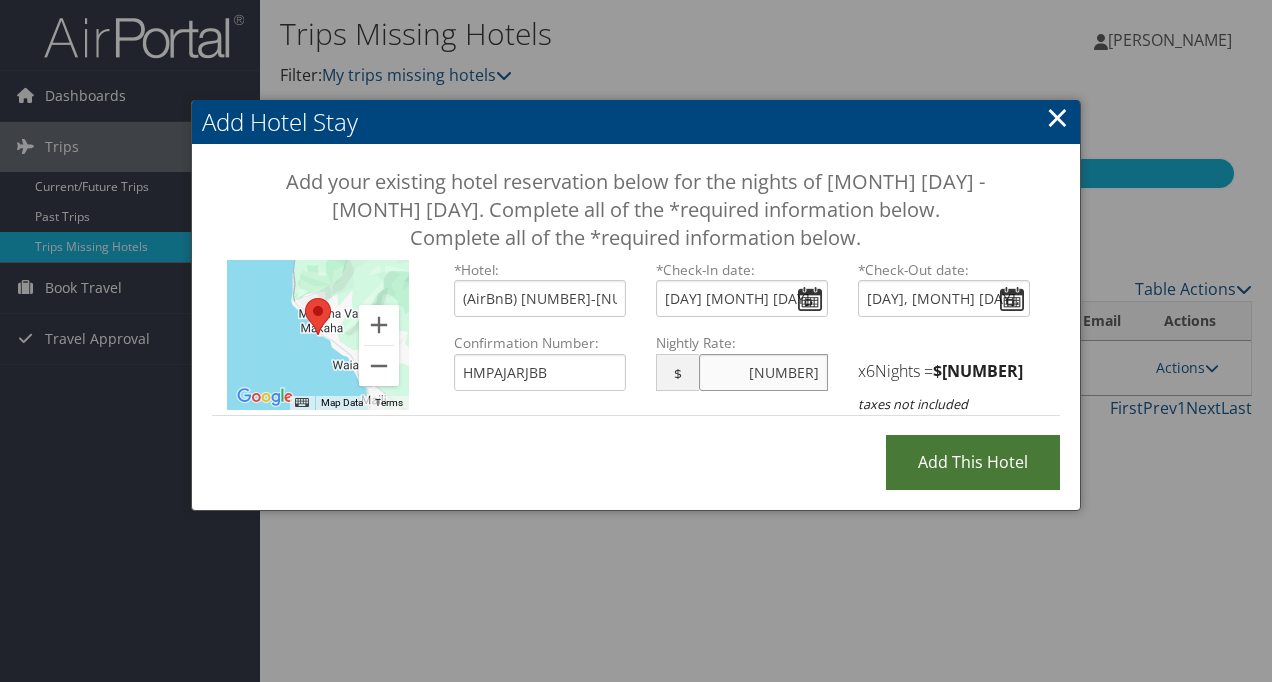type on "[NUMBER]" 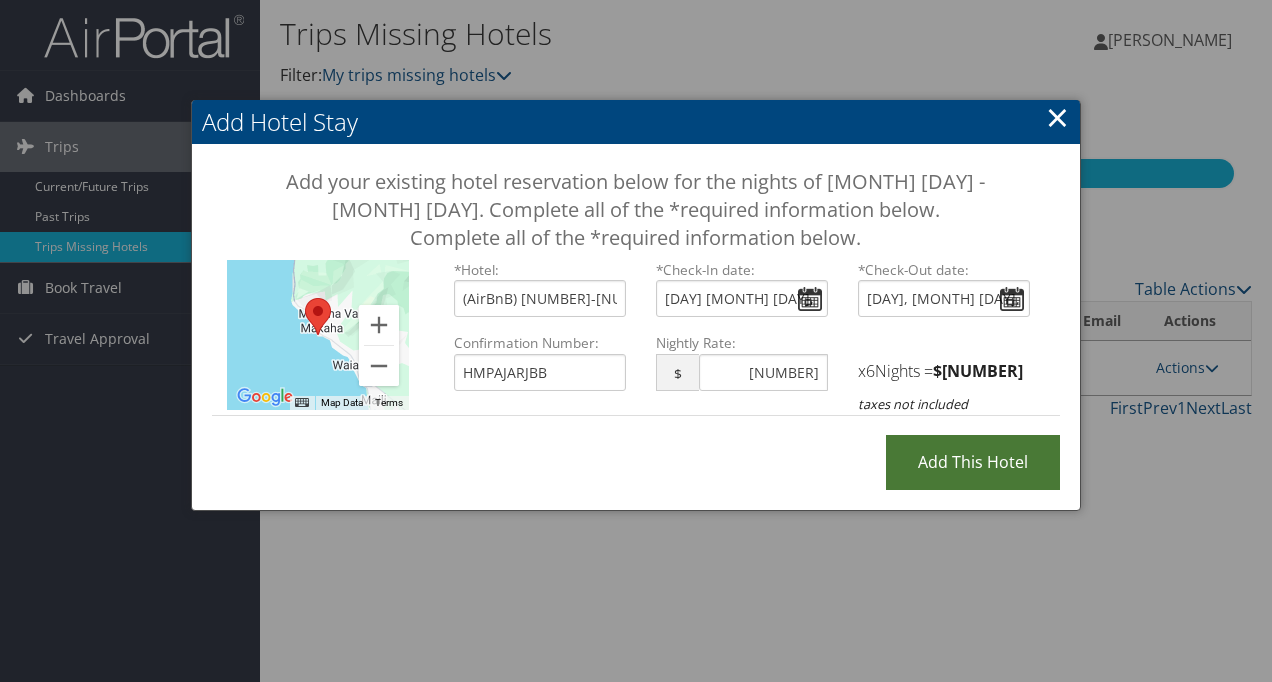 click on "Add this Hotel" at bounding box center [973, 462] 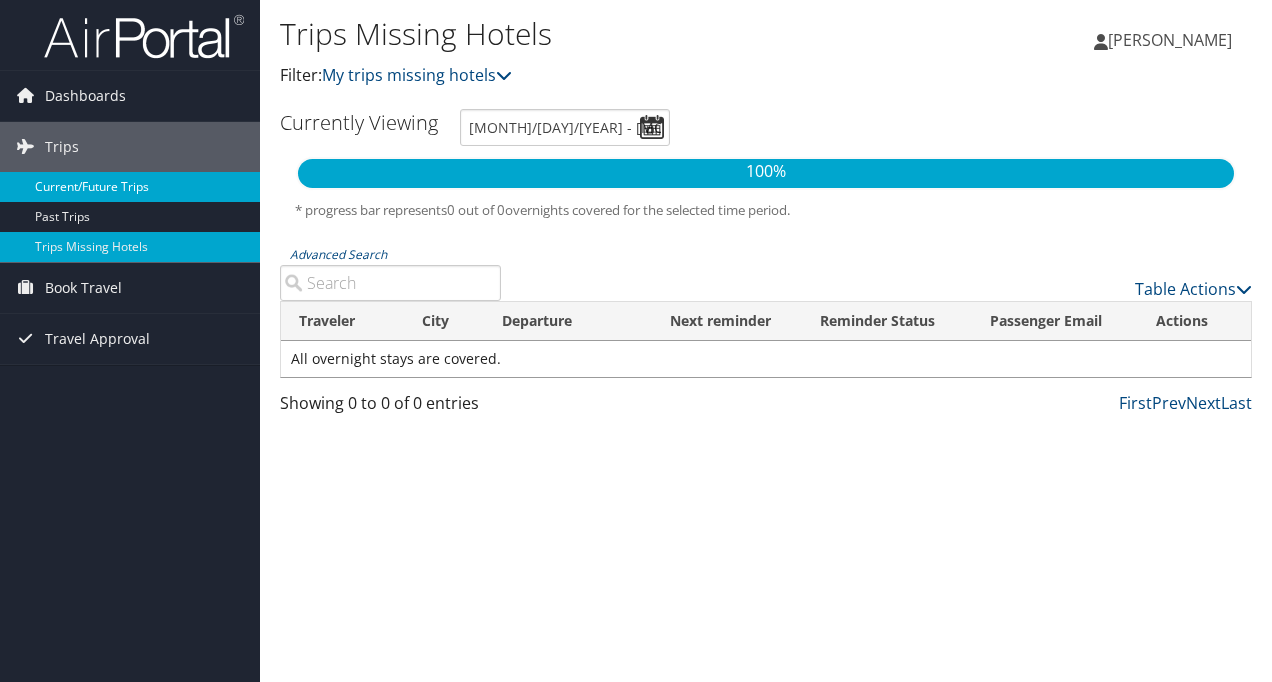 click on "Current/Future Trips" at bounding box center [130, 187] 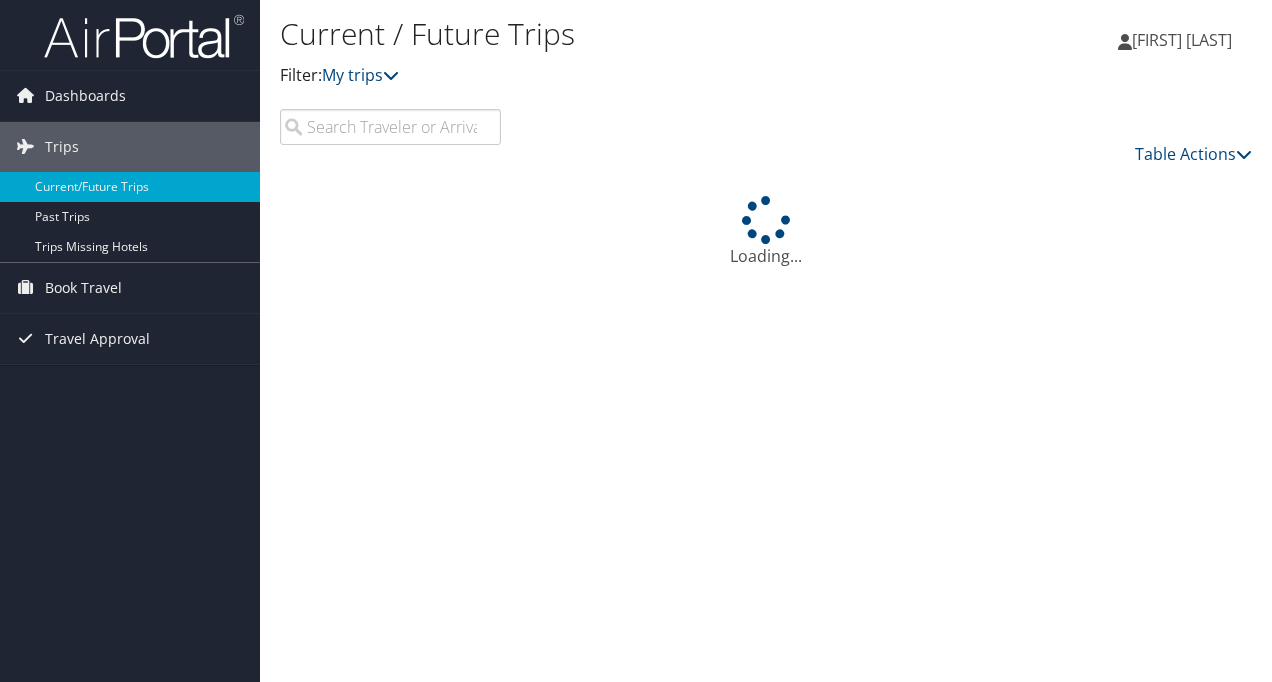 scroll, scrollTop: 0, scrollLeft: 0, axis: both 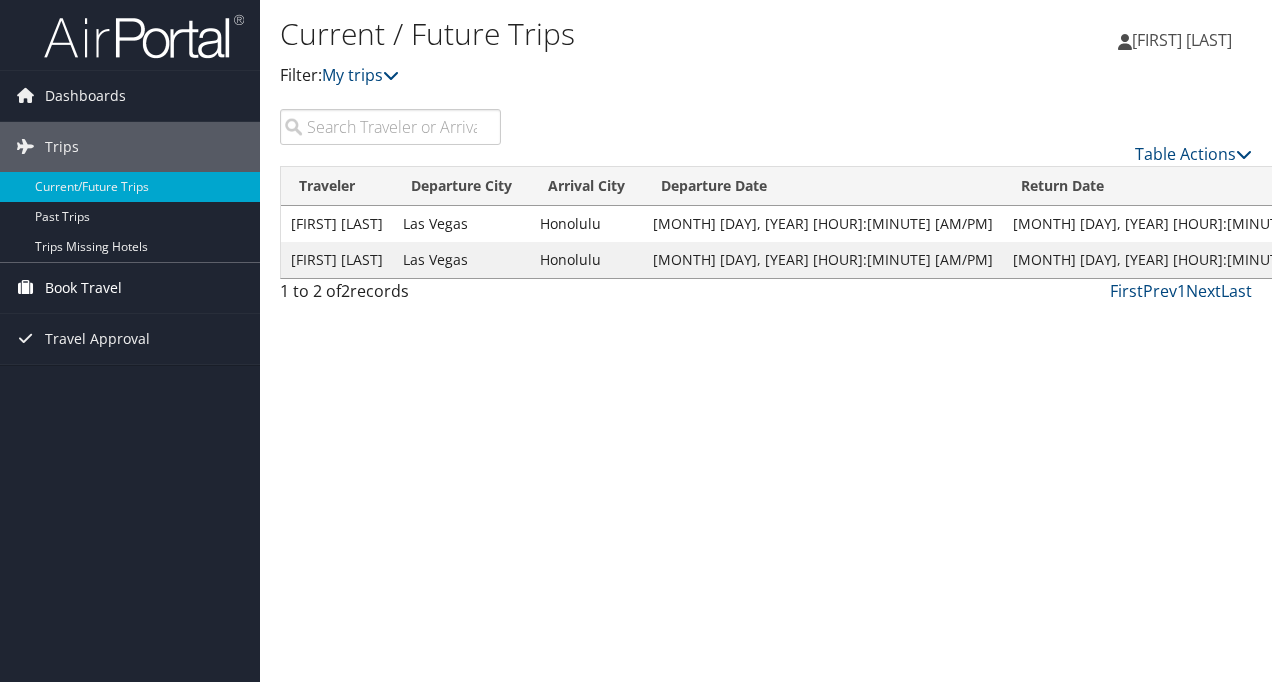 click on "Book Travel" at bounding box center [130, 288] 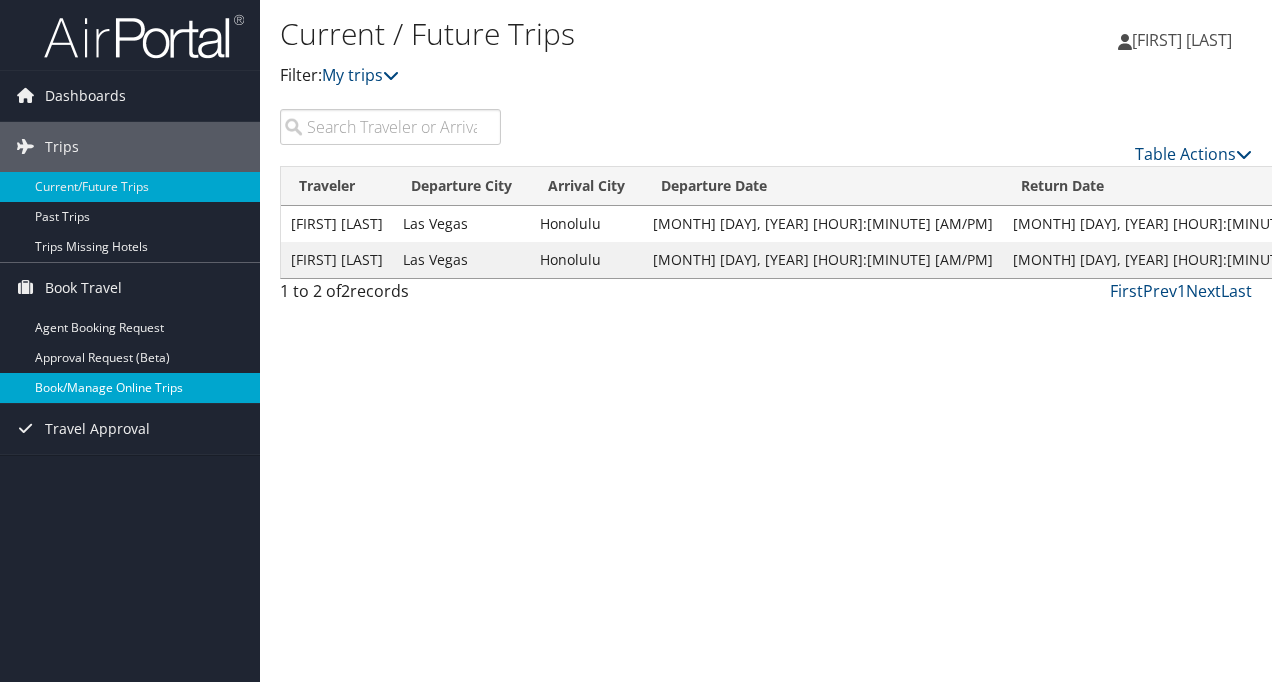 click on "Book/Manage Online Trips" at bounding box center (130, 388) 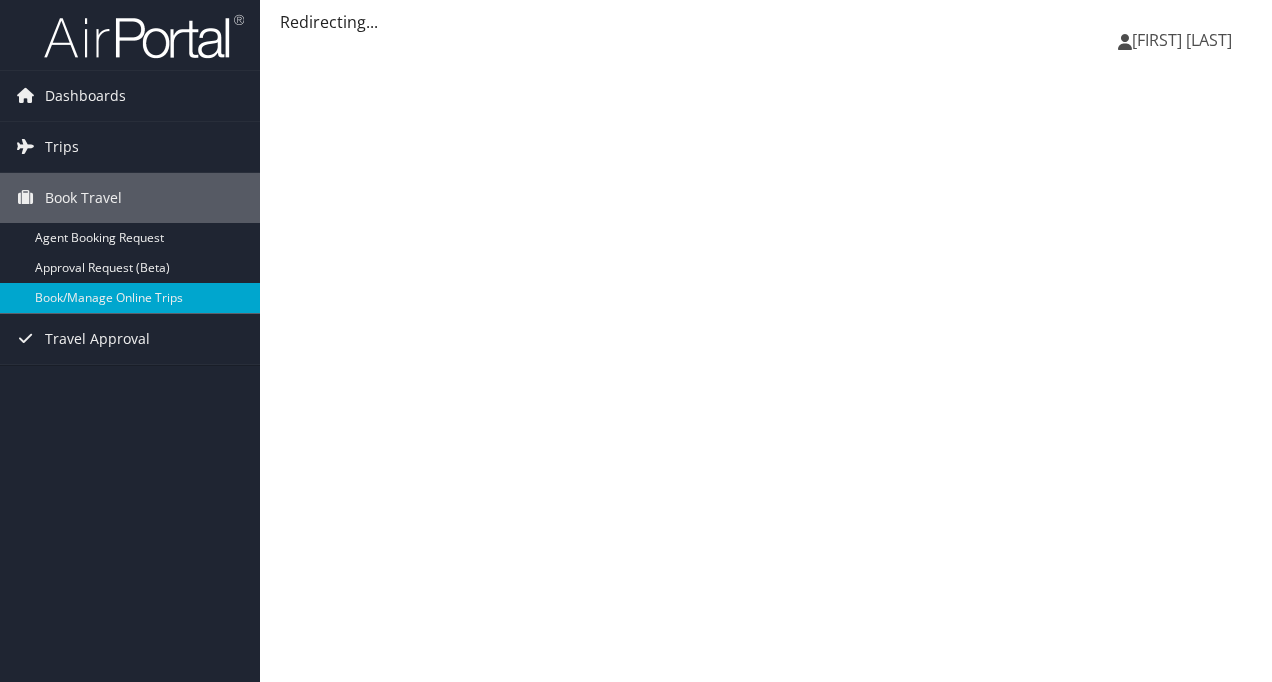 scroll, scrollTop: 0, scrollLeft: 0, axis: both 